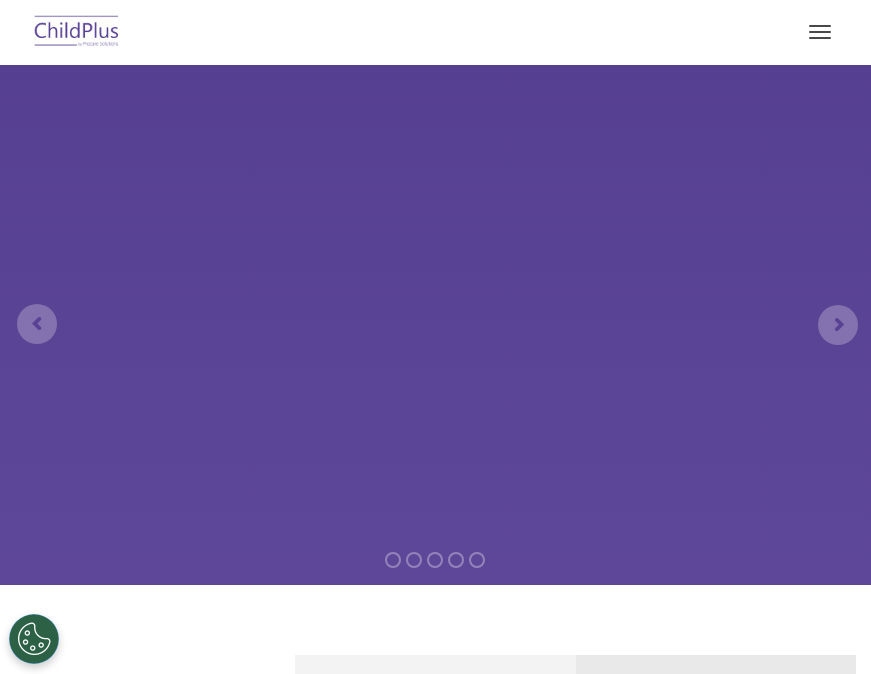scroll, scrollTop: 0, scrollLeft: 0, axis: both 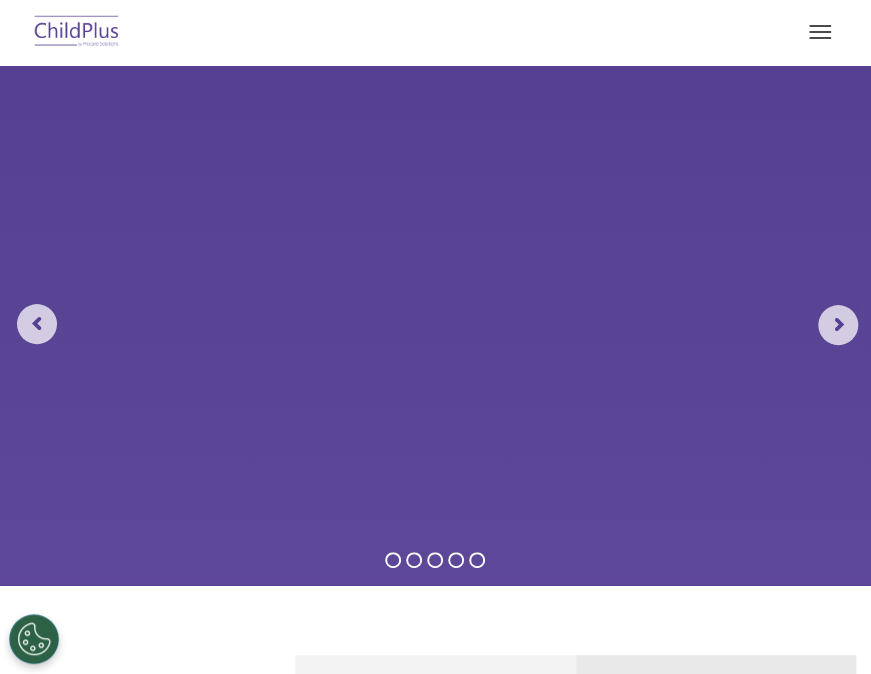 select on "MEDIUM" 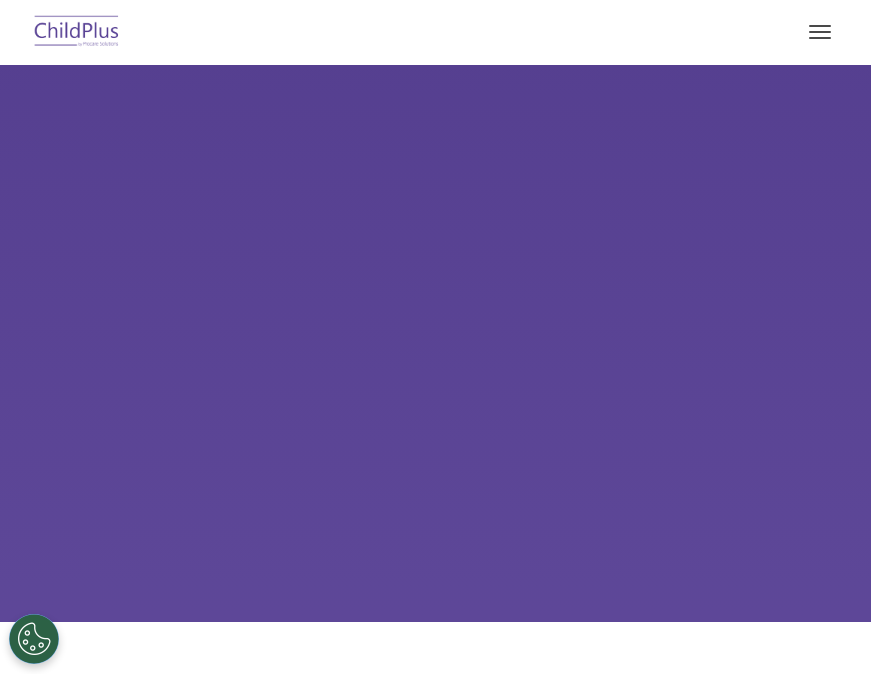 scroll, scrollTop: 0, scrollLeft: 0, axis: both 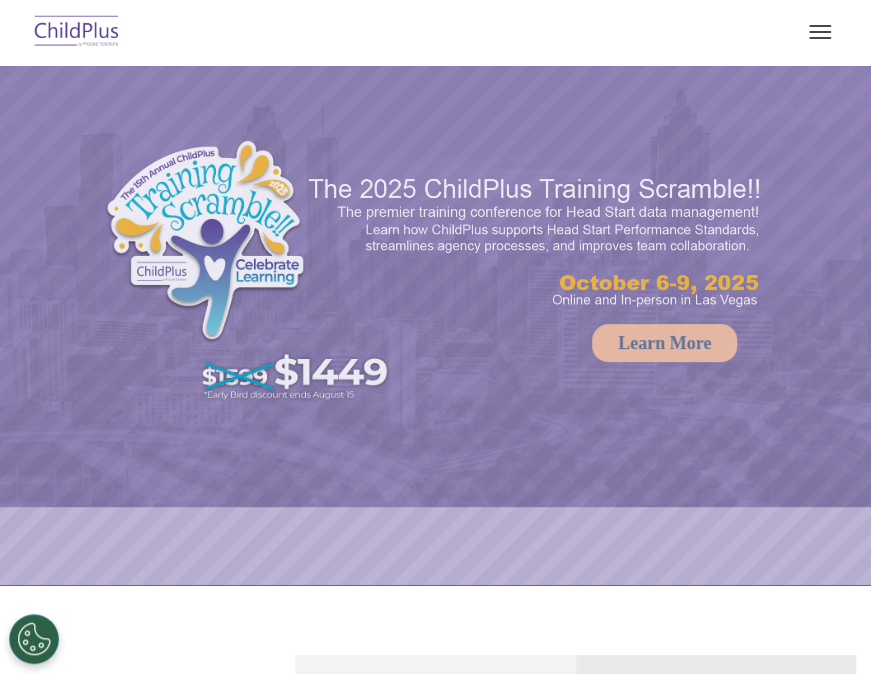 select on "MEDIUM" 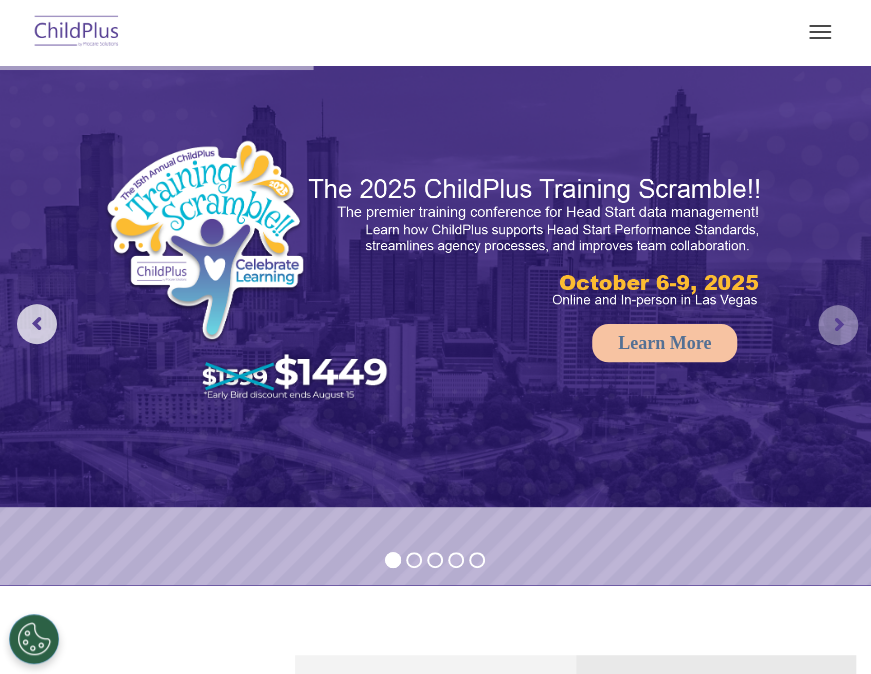 click 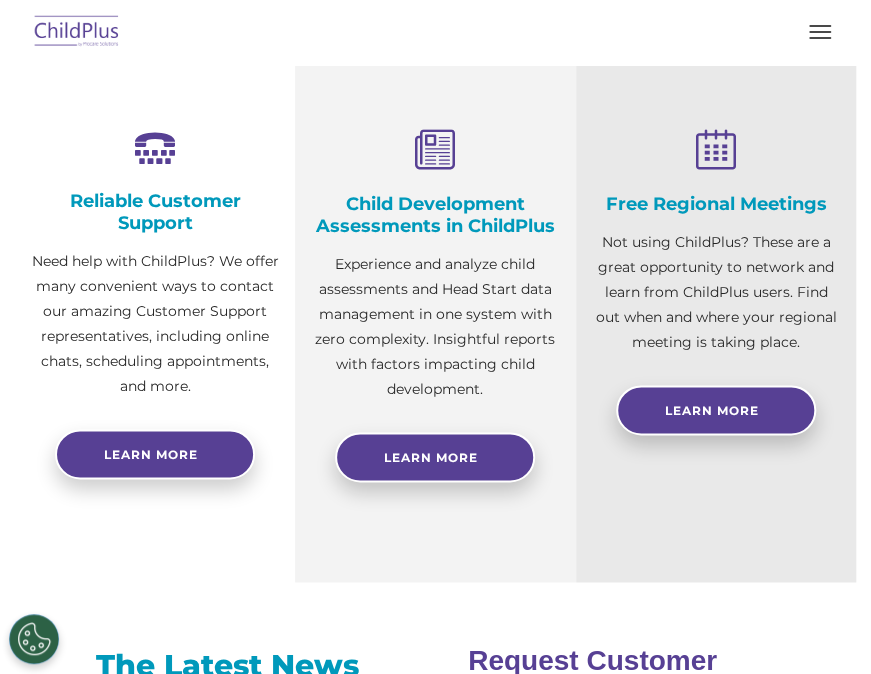 scroll, scrollTop: 0, scrollLeft: 0, axis: both 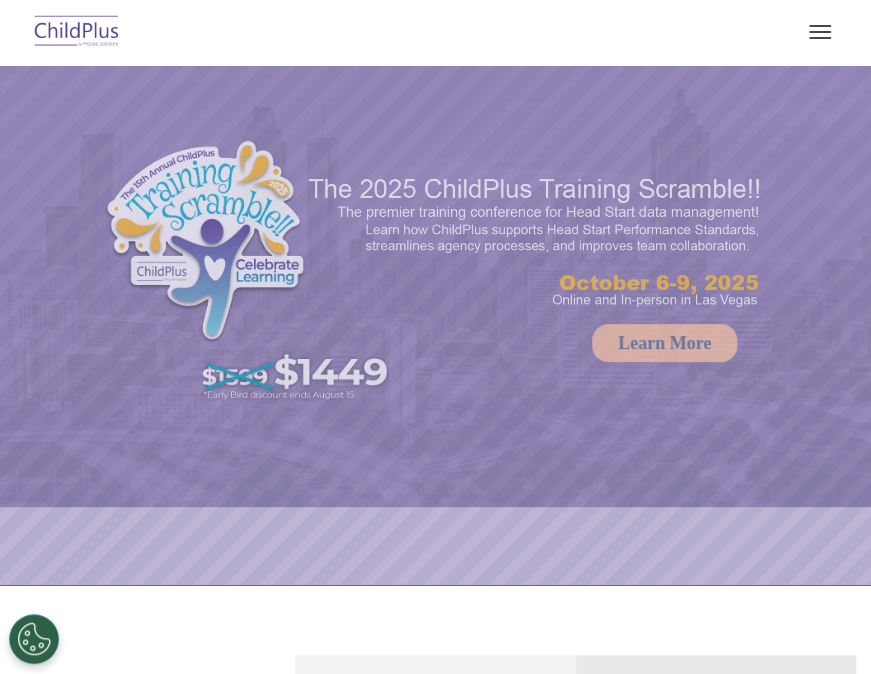 select on "MEDIUM" 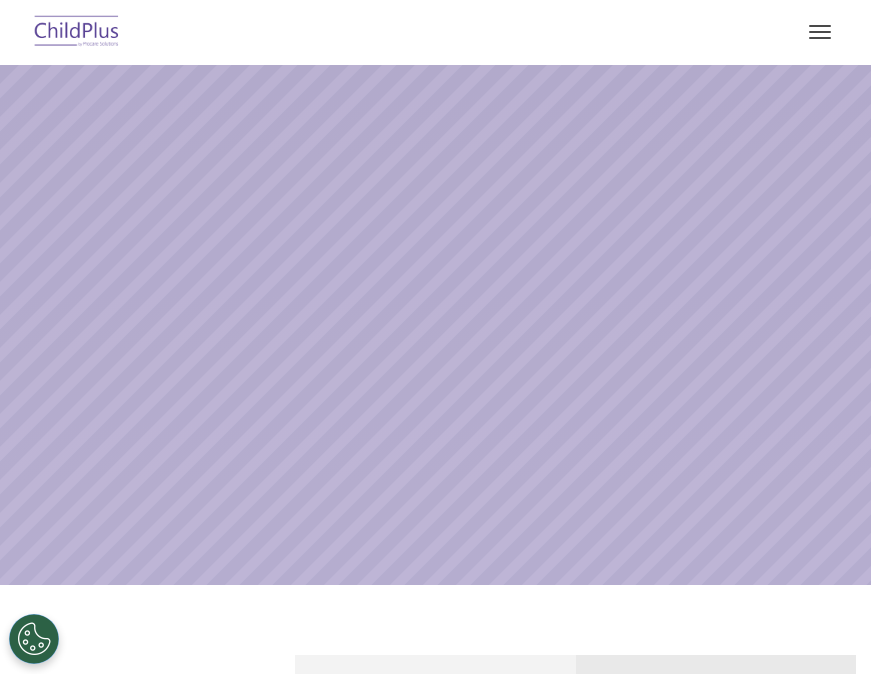 scroll, scrollTop: 0, scrollLeft: 0, axis: both 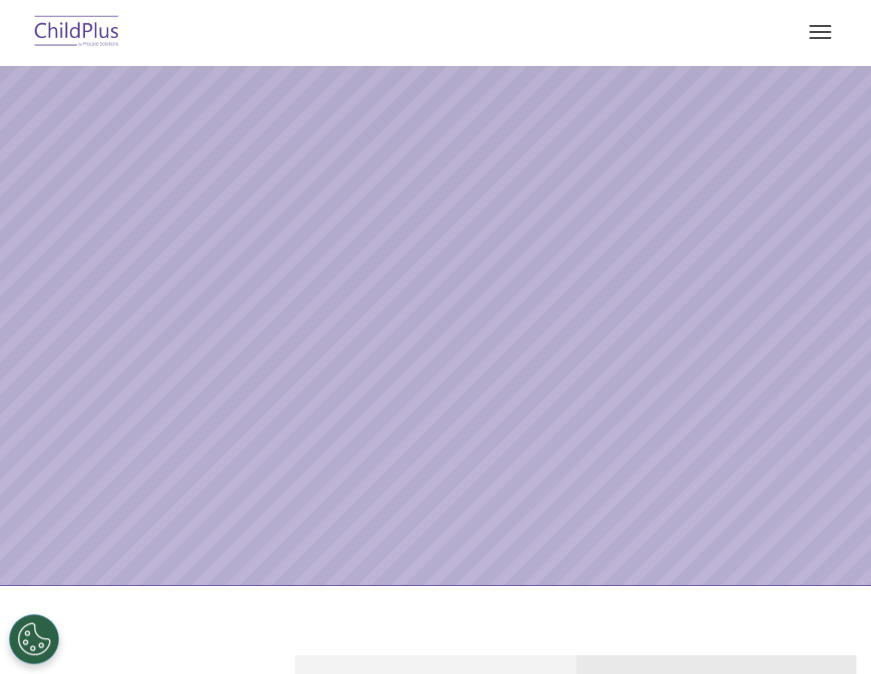 select on "MEDIUM" 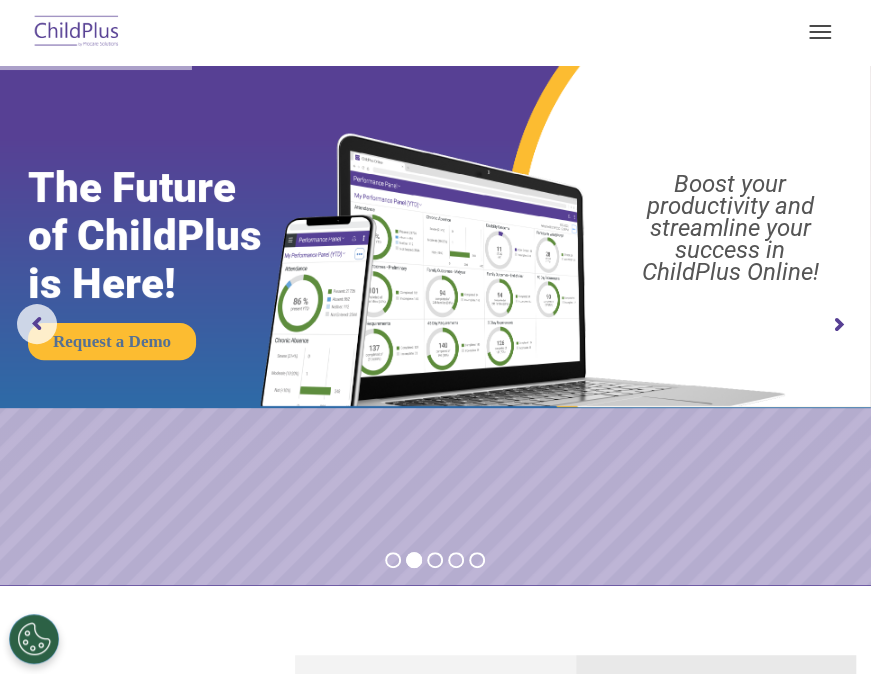 drag, startPoint x: 822, startPoint y: 34, endPoint x: 580, endPoint y: 30, distance: 242.03305 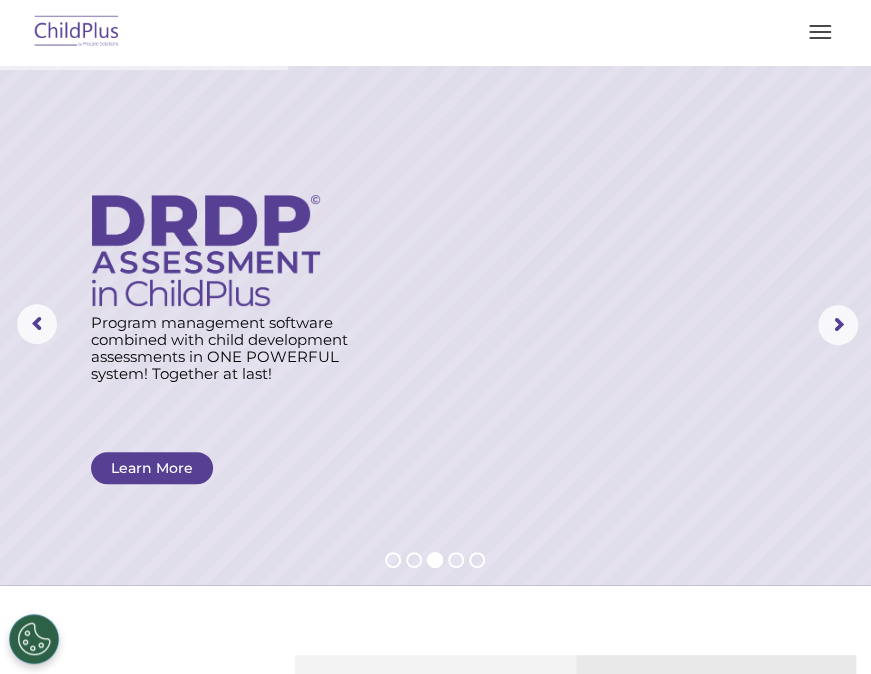 click at bounding box center (77, 32) 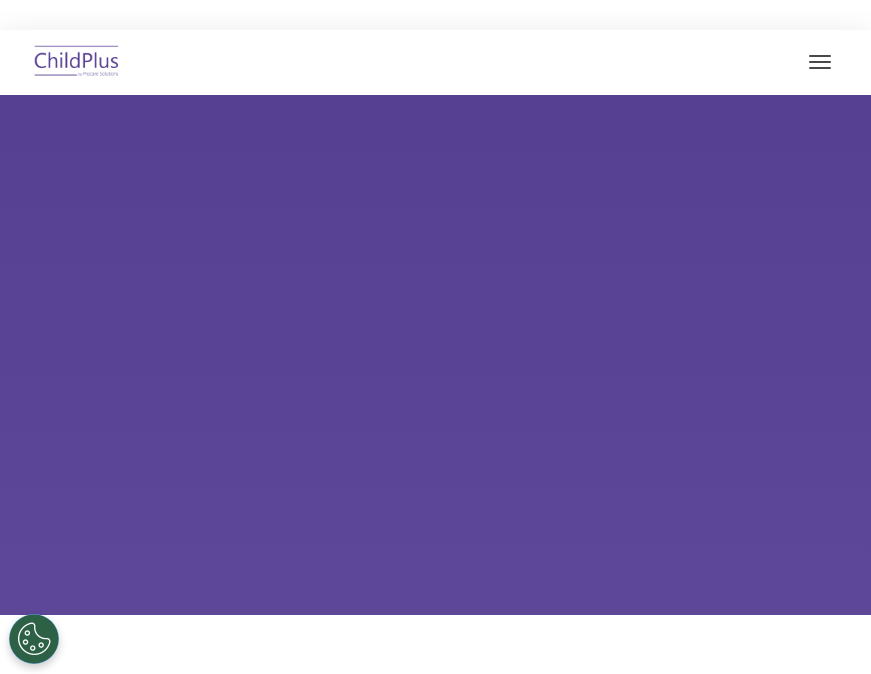 scroll, scrollTop: 0, scrollLeft: 0, axis: both 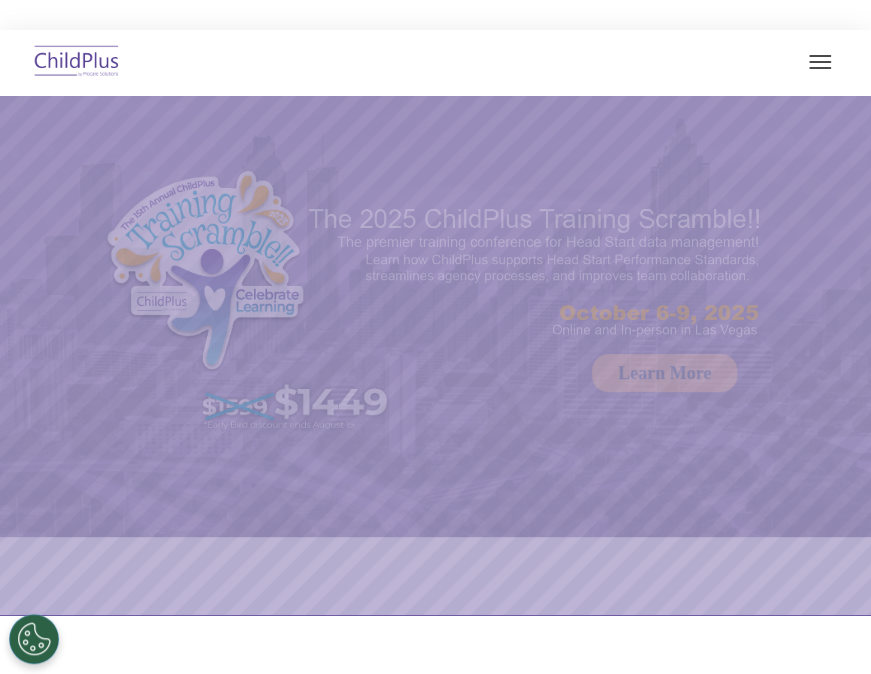 select on "MEDIUM" 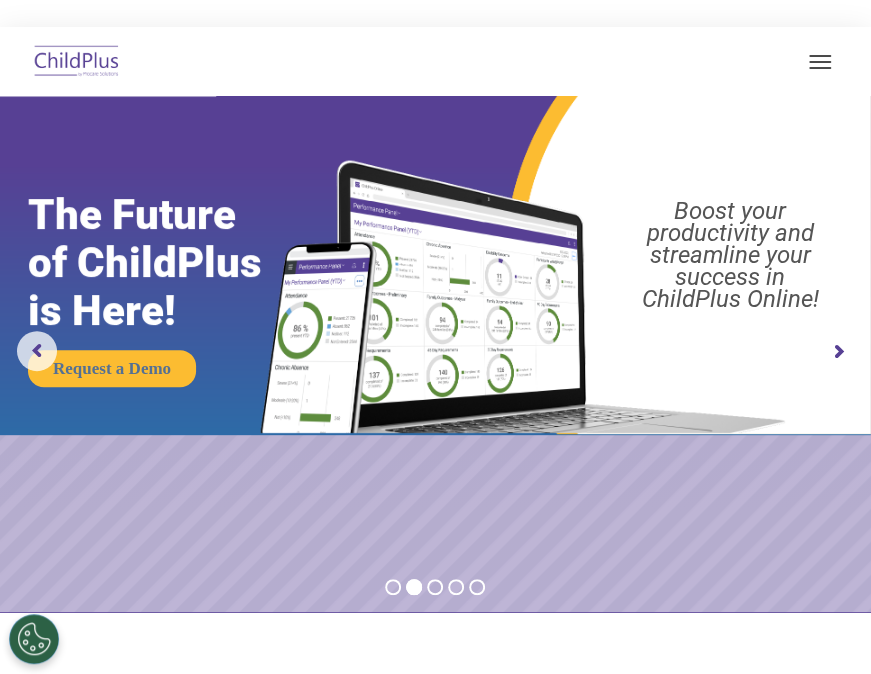 scroll, scrollTop: 0, scrollLeft: 0, axis: both 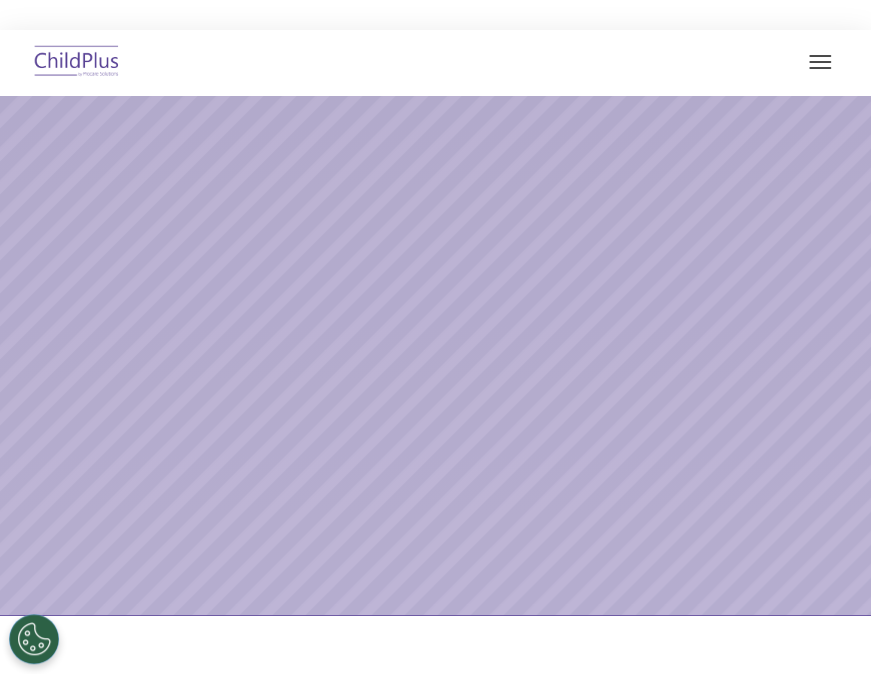 select on "MEDIUM" 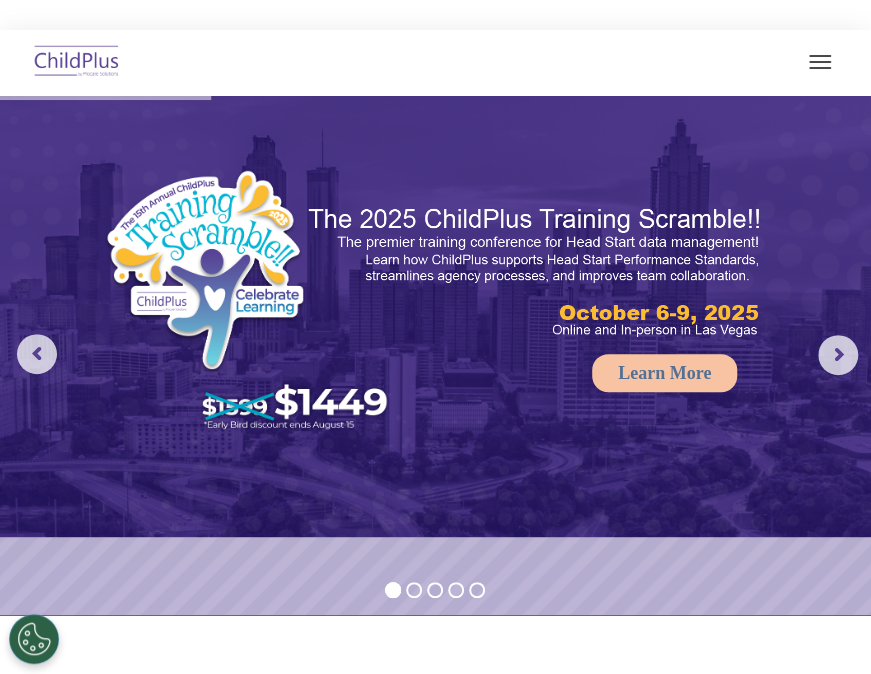 click at bounding box center (820, 62) 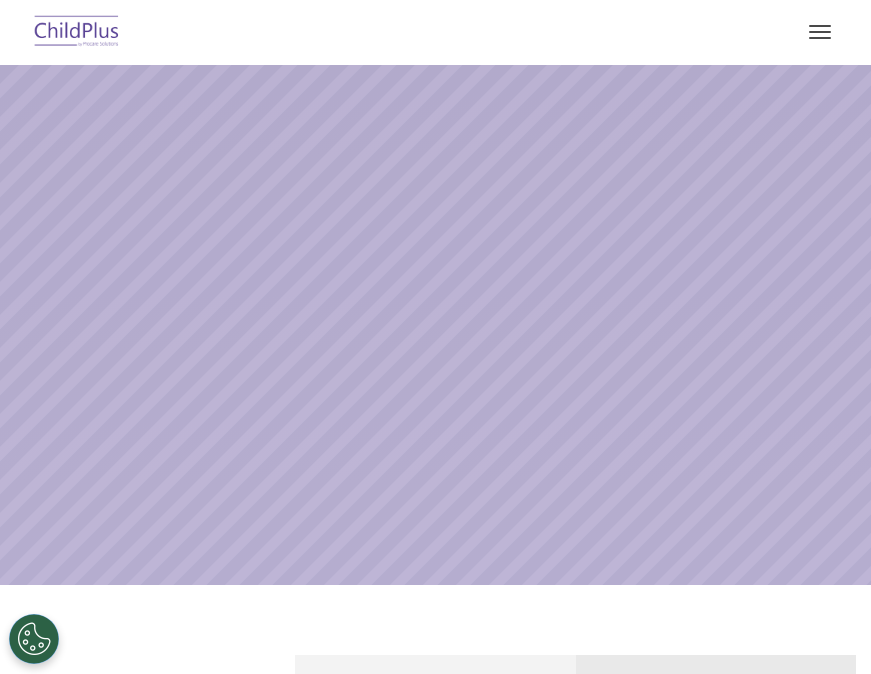 scroll, scrollTop: 0, scrollLeft: 0, axis: both 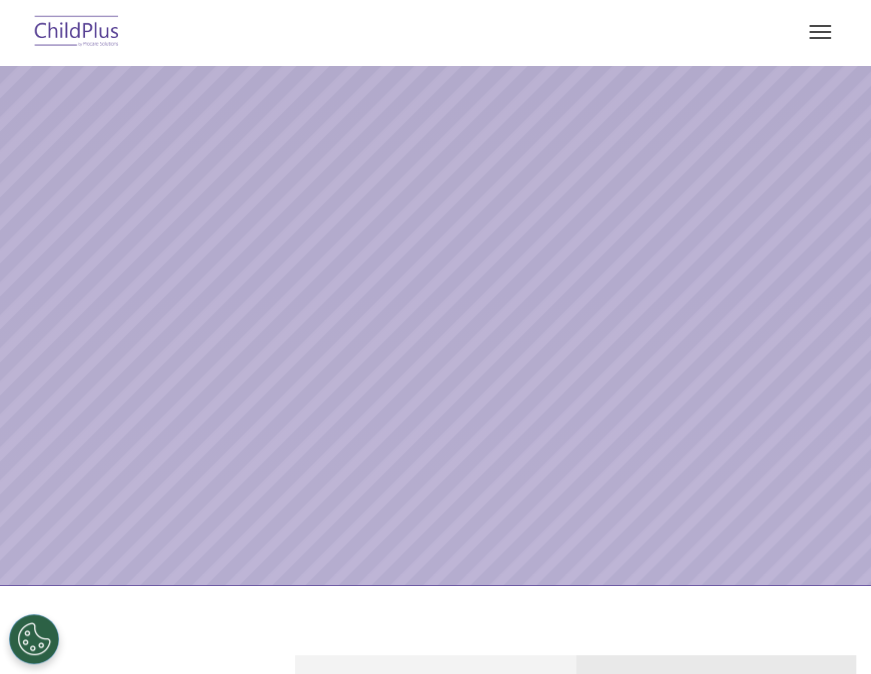 select on "MEDIUM" 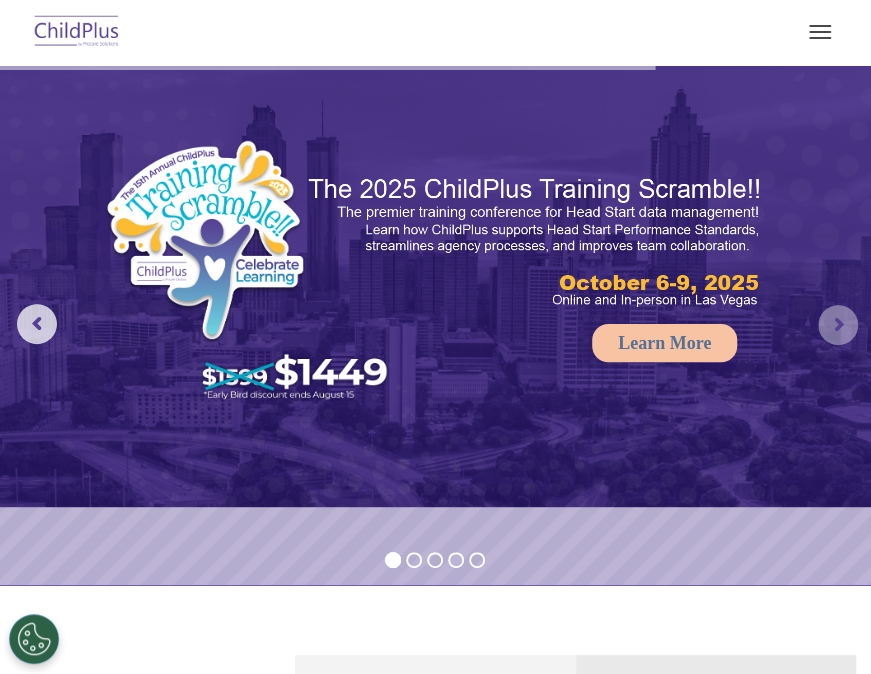 click 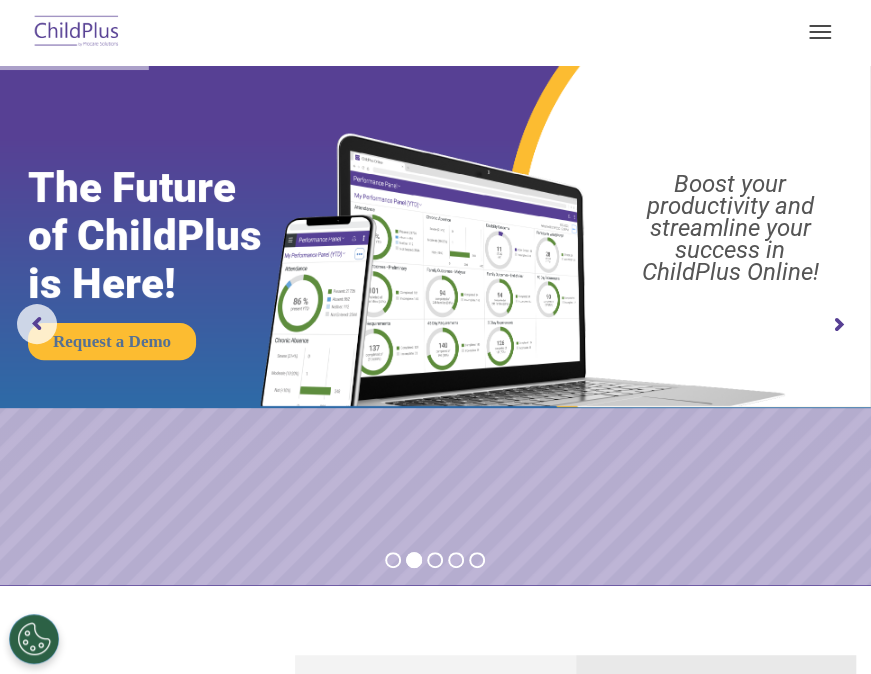 click 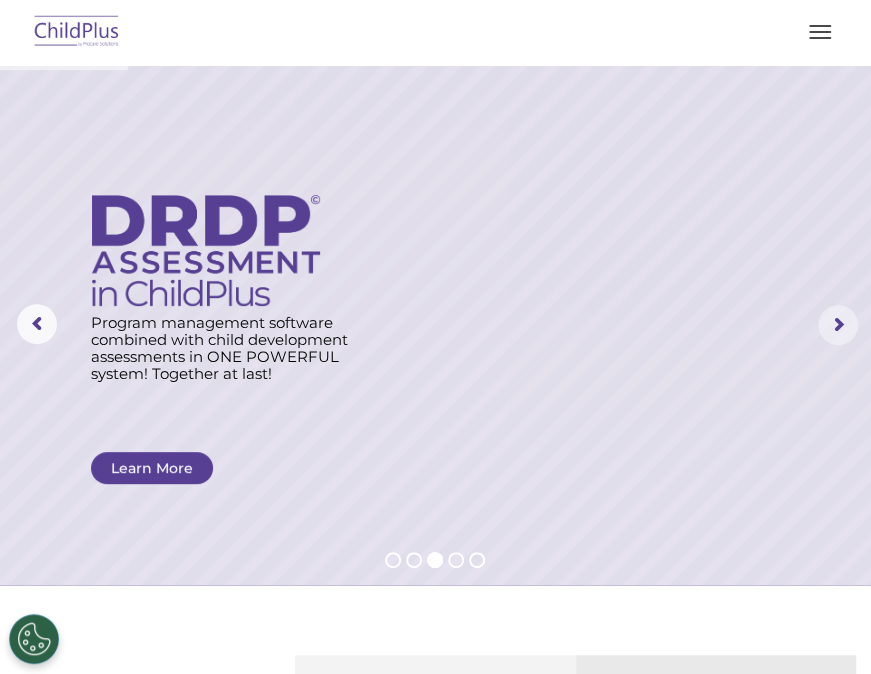 click 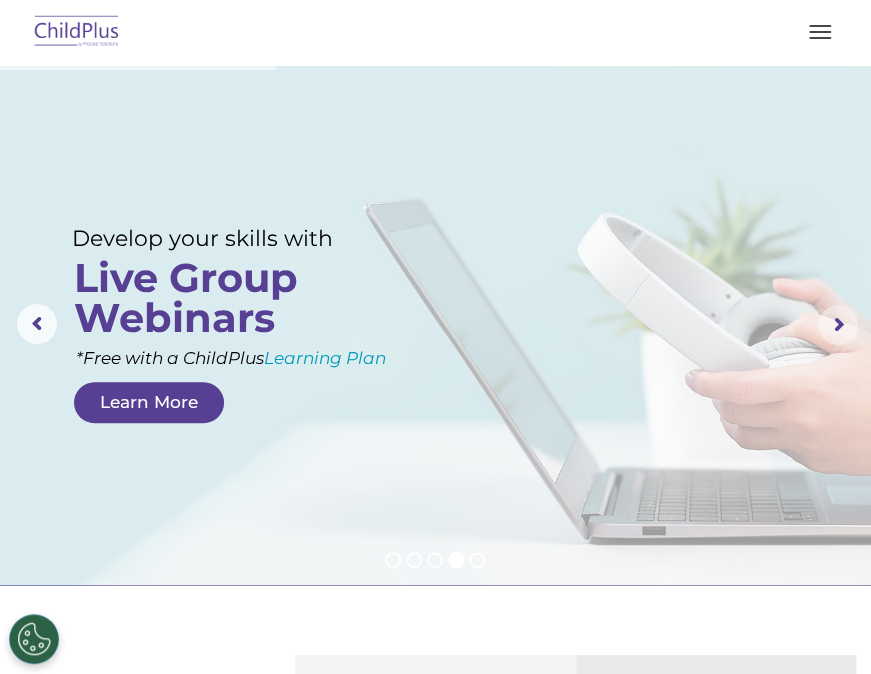 drag, startPoint x: 839, startPoint y: 334, endPoint x: 829, endPoint y: 321, distance: 16.40122 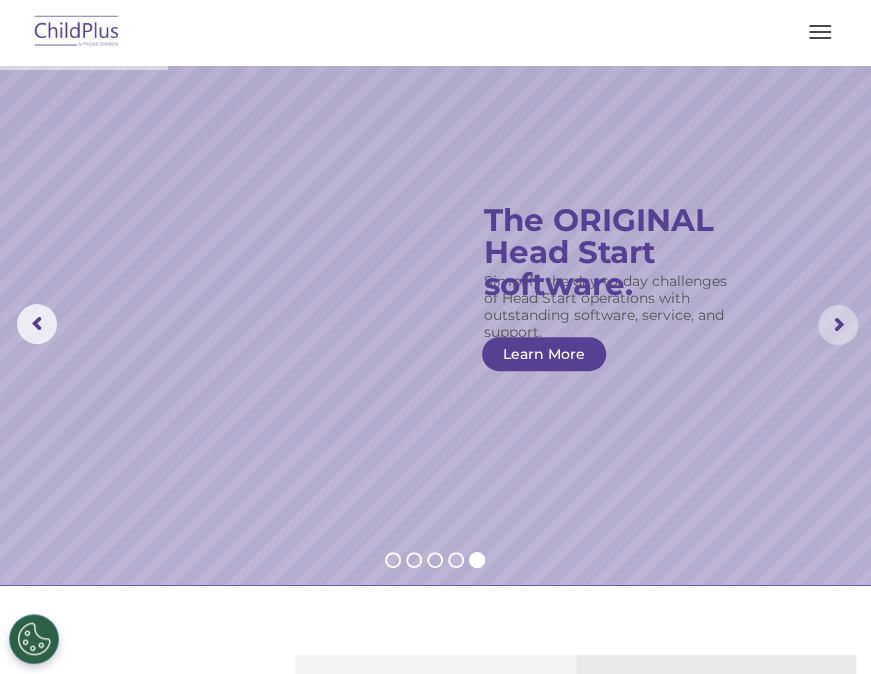 click 